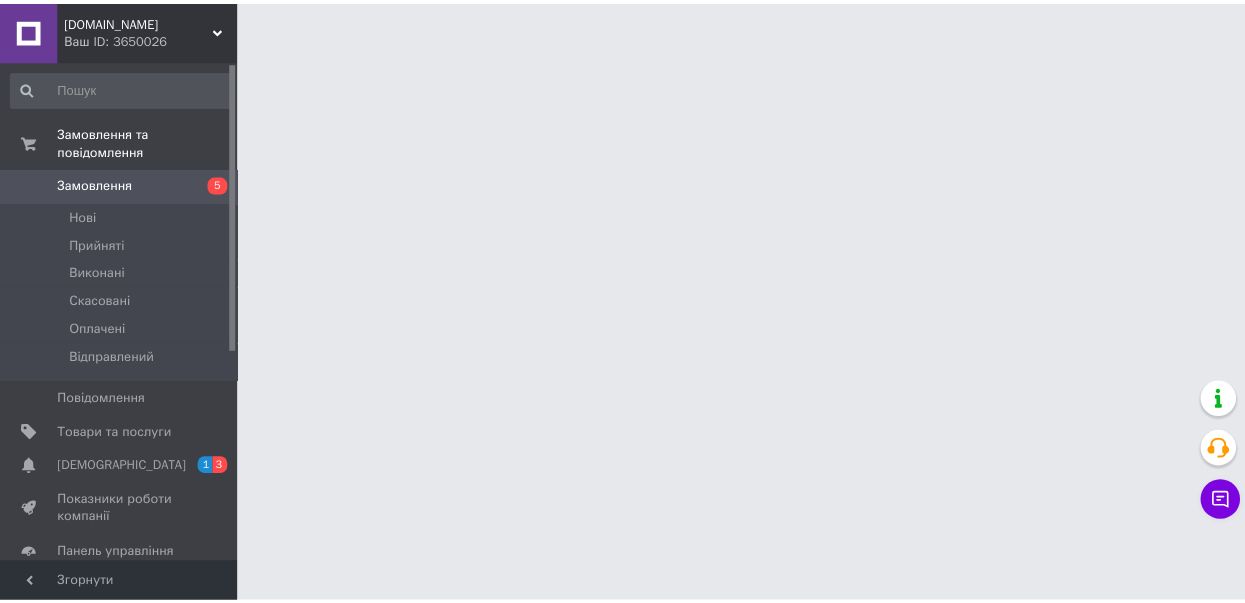 scroll, scrollTop: 0, scrollLeft: 0, axis: both 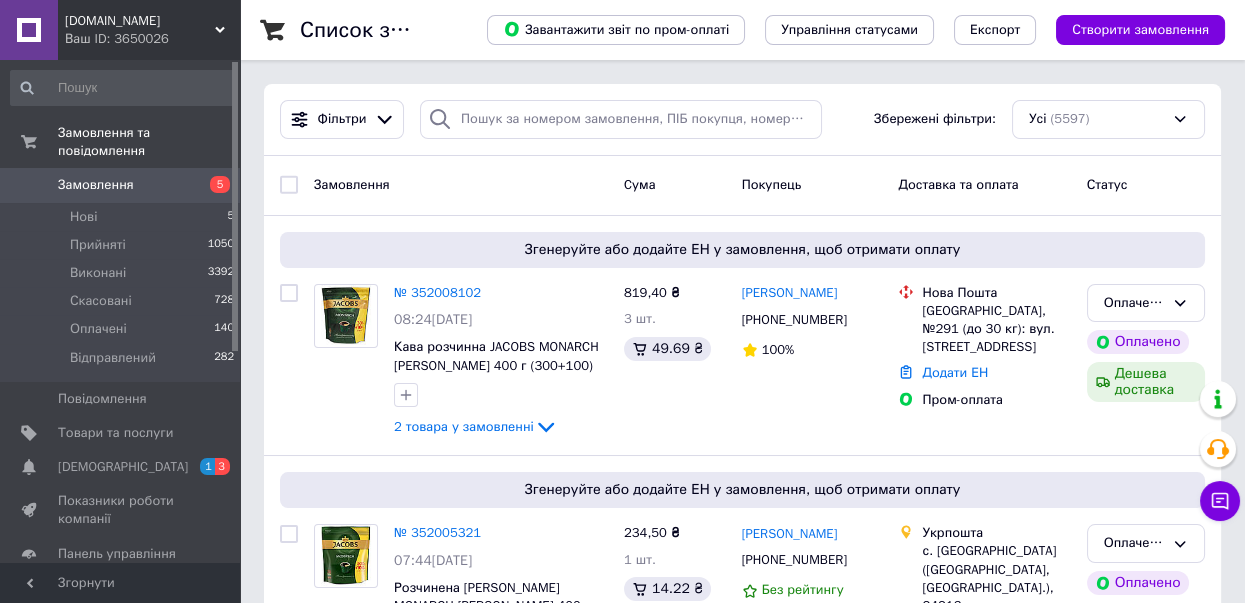 click on "Усі (5597)" at bounding box center [1108, 119] 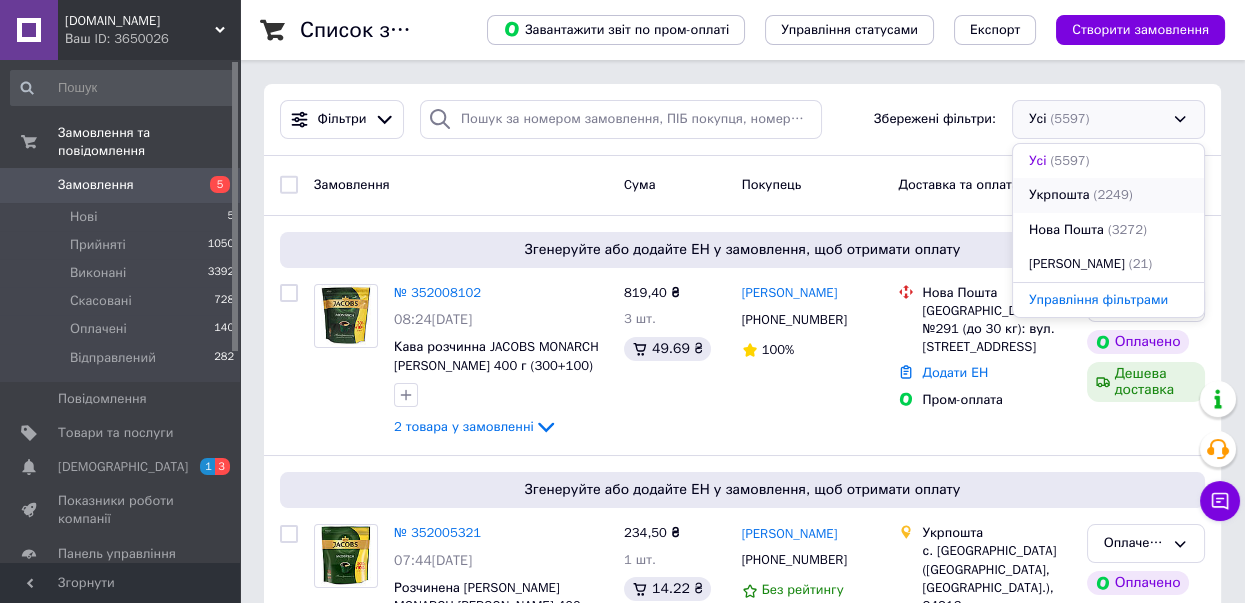 click on "(2249)" at bounding box center (1113, 194) 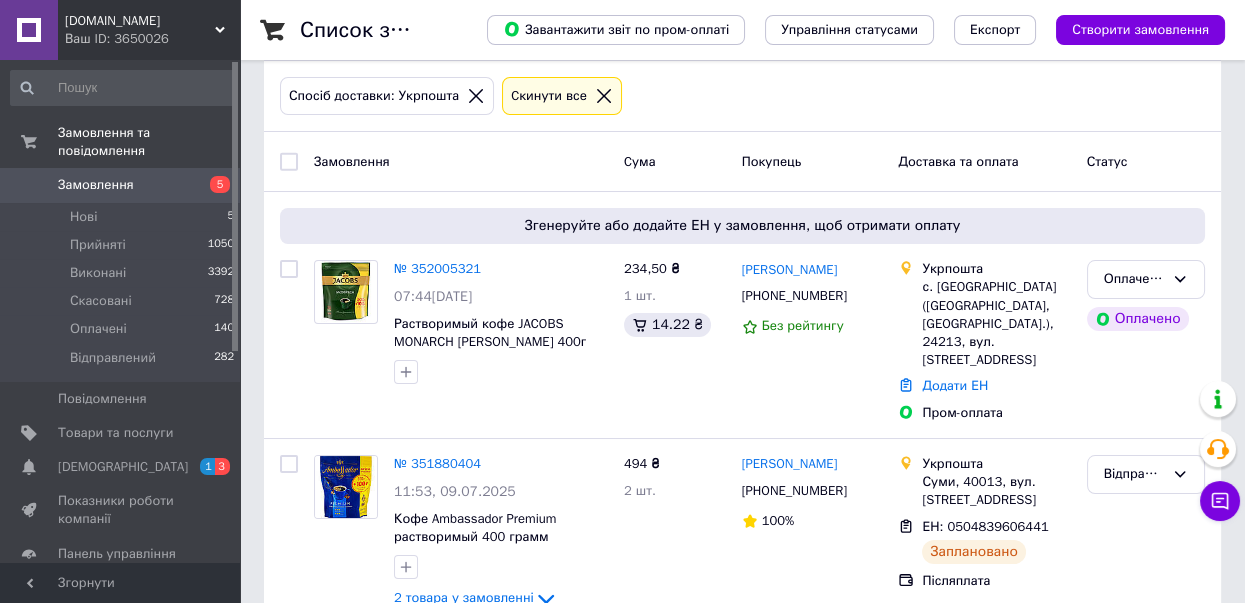 scroll, scrollTop: 95, scrollLeft: 0, axis: vertical 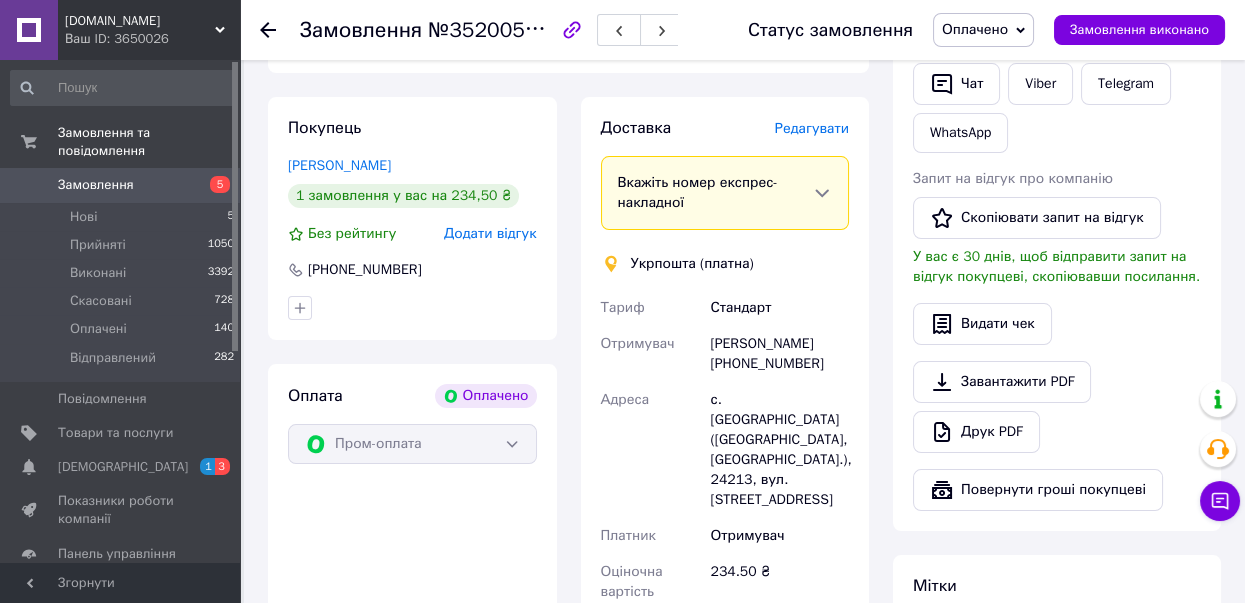 click on "Редагувати" at bounding box center [812, 128] 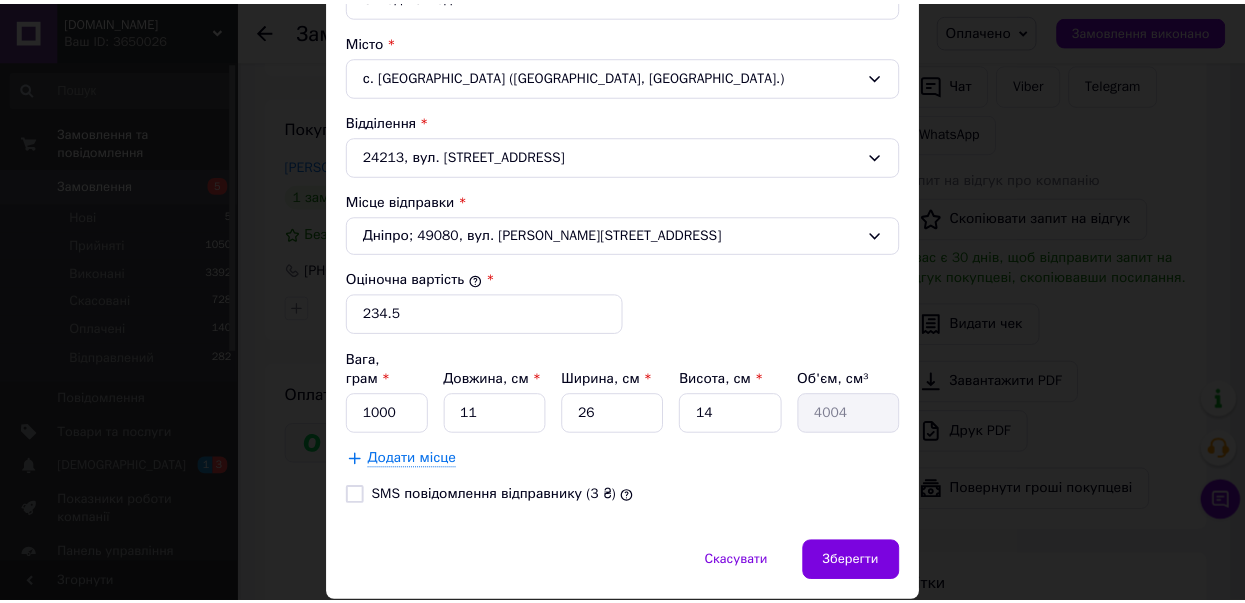 scroll, scrollTop: 600, scrollLeft: 0, axis: vertical 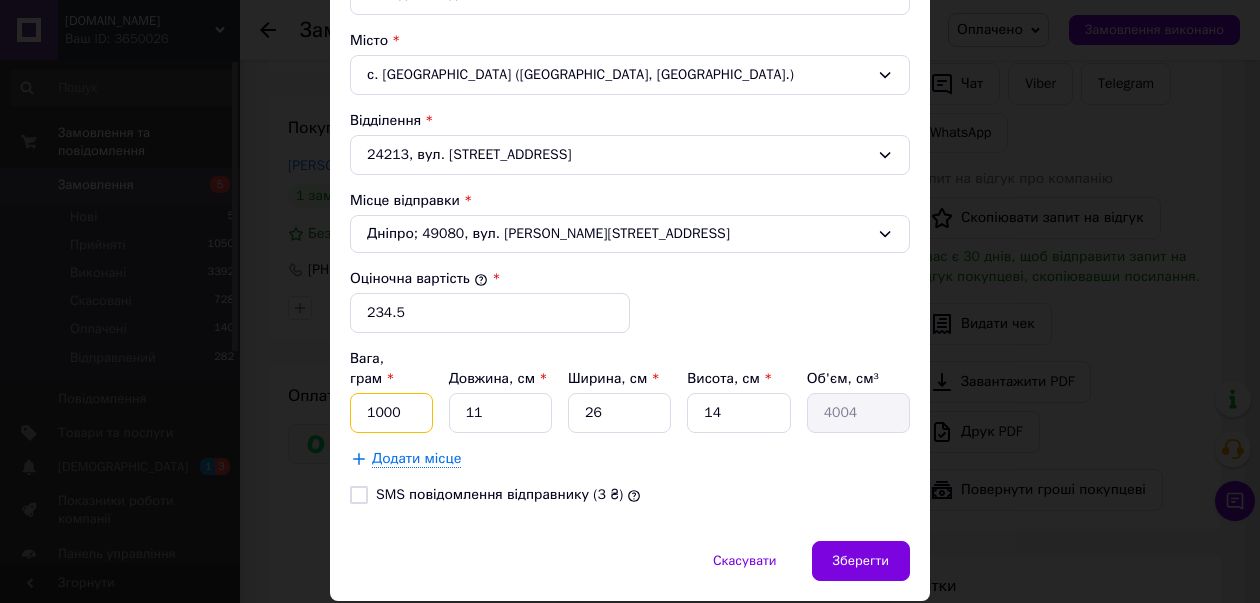 click on "1000" at bounding box center (391, 413) 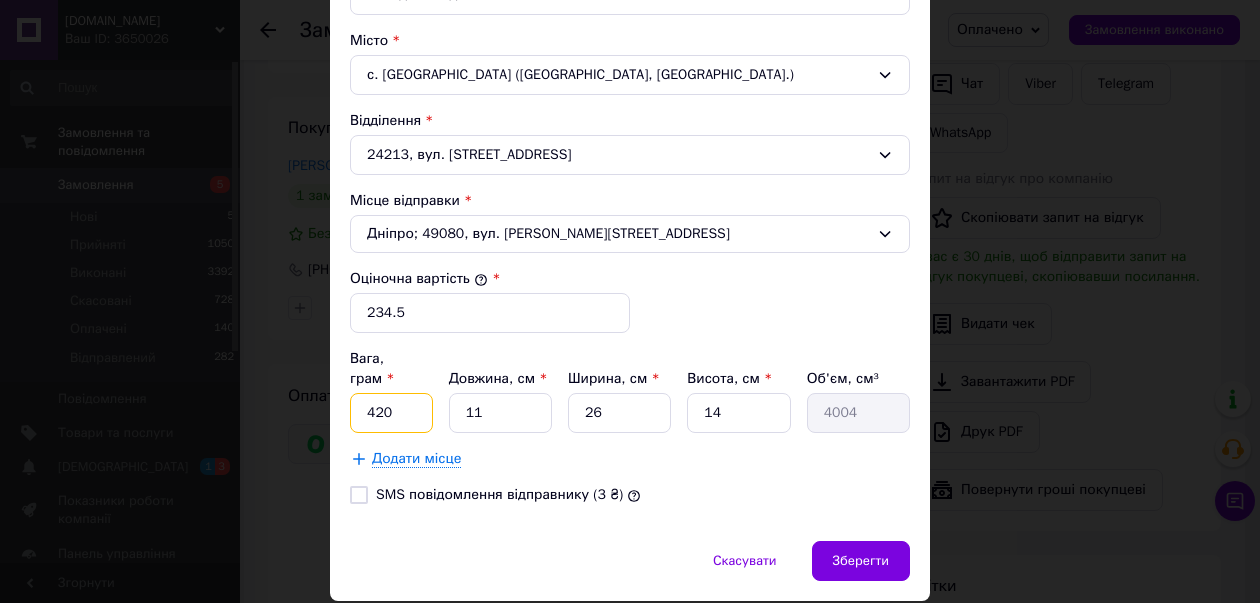 type on "420" 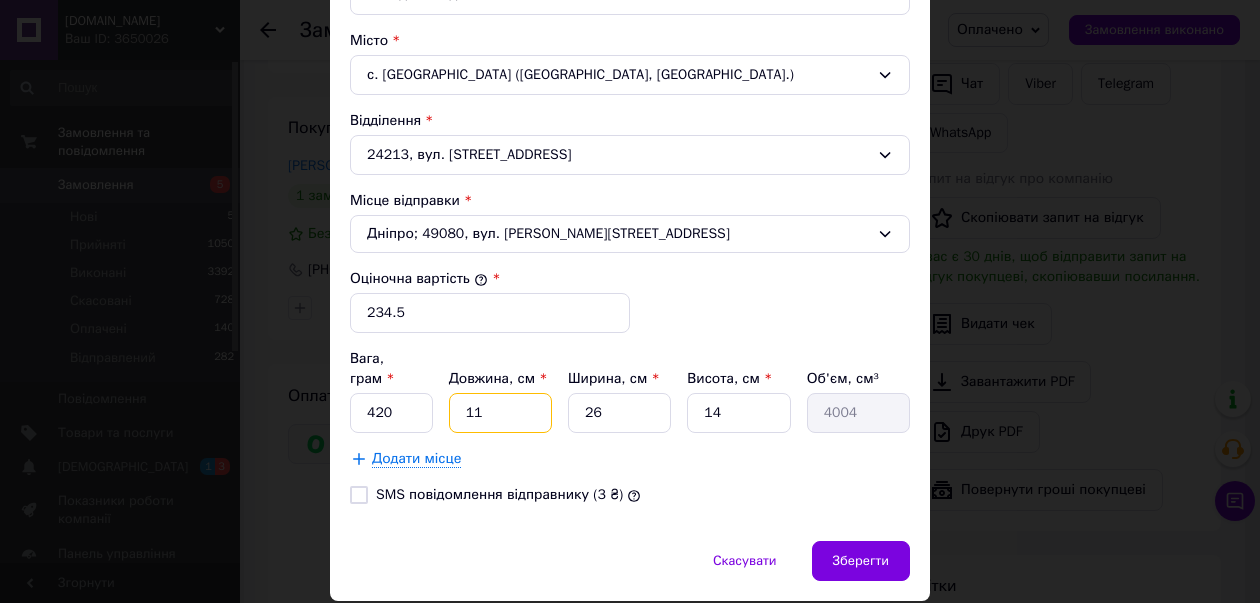 click on "11" at bounding box center (500, 413) 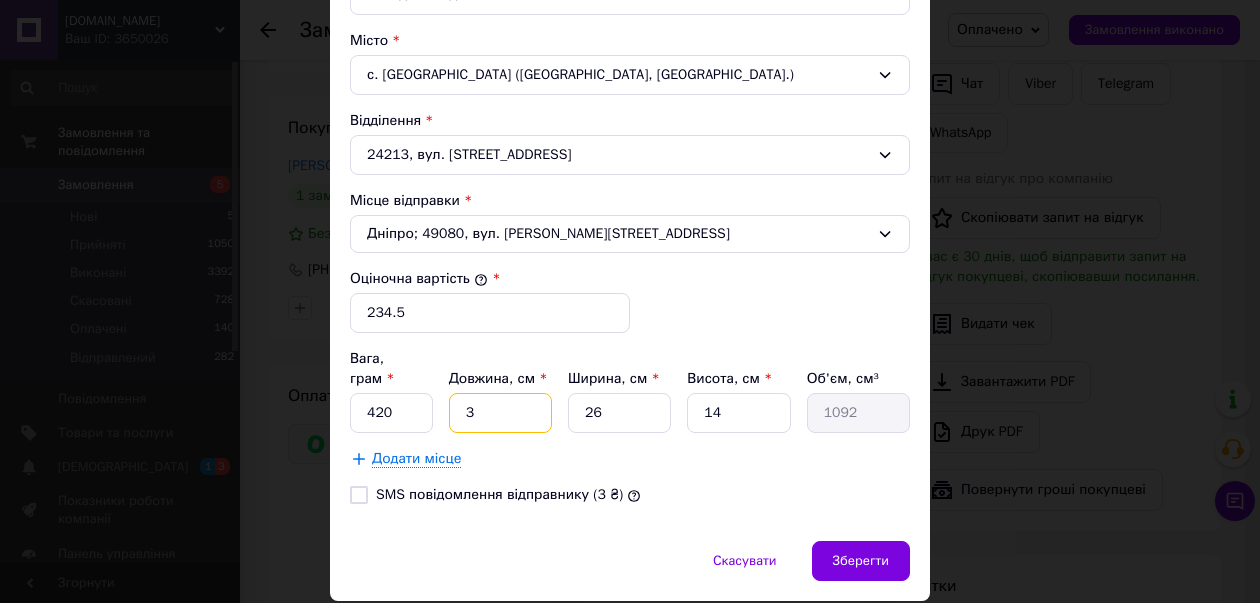 type on "30" 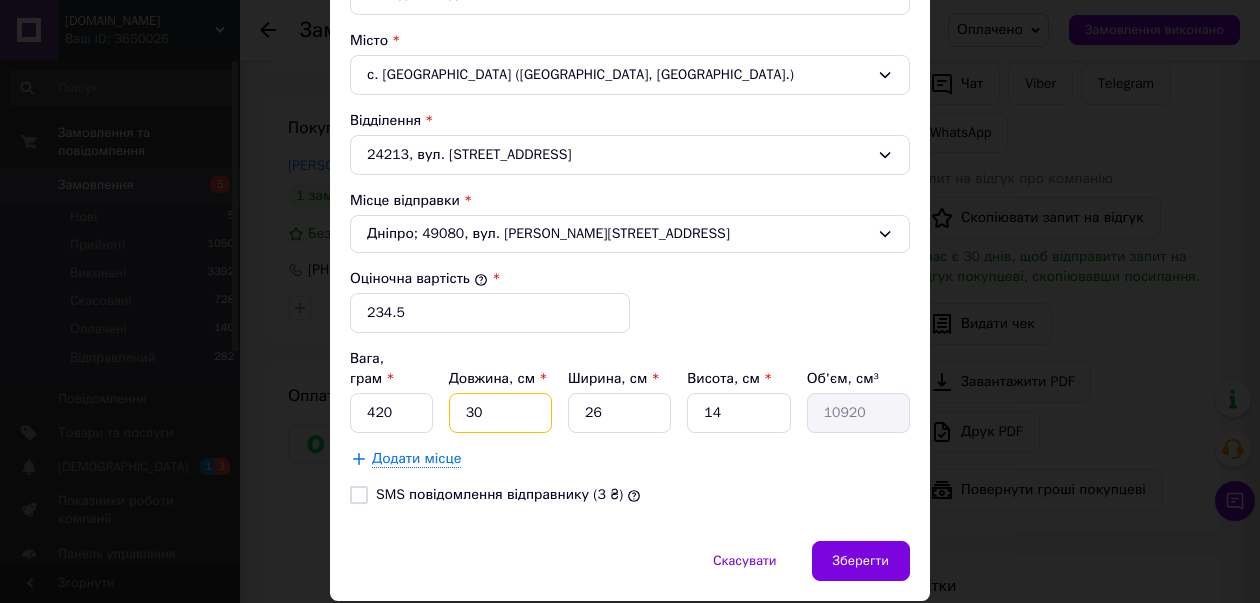 type on "30" 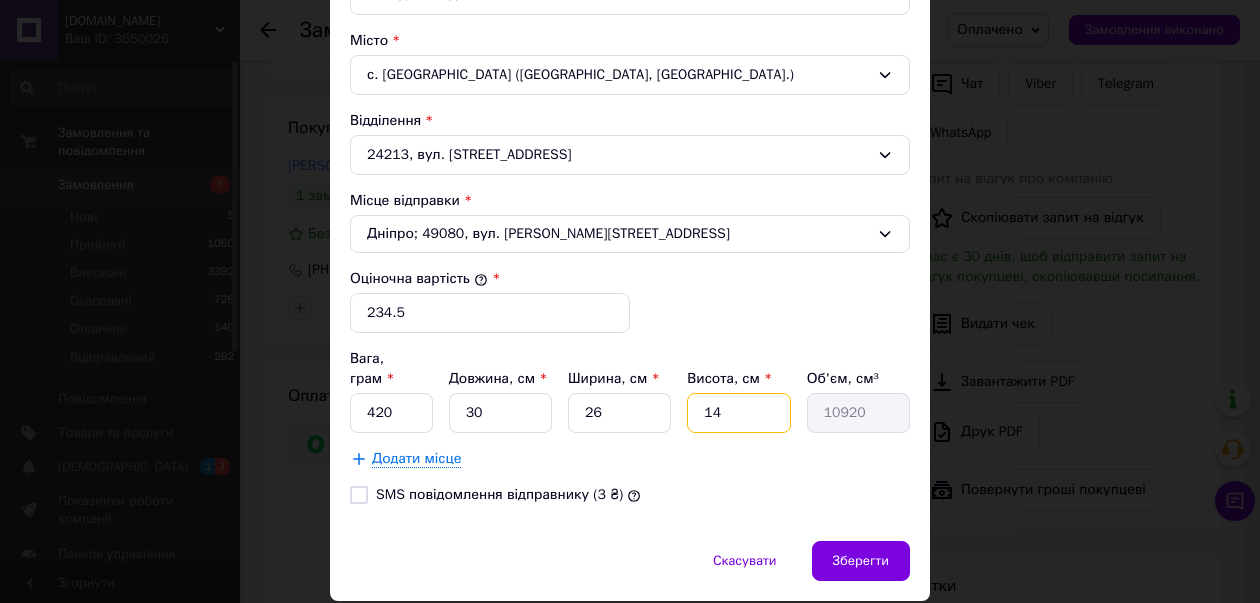 click on "14" at bounding box center (738, 413) 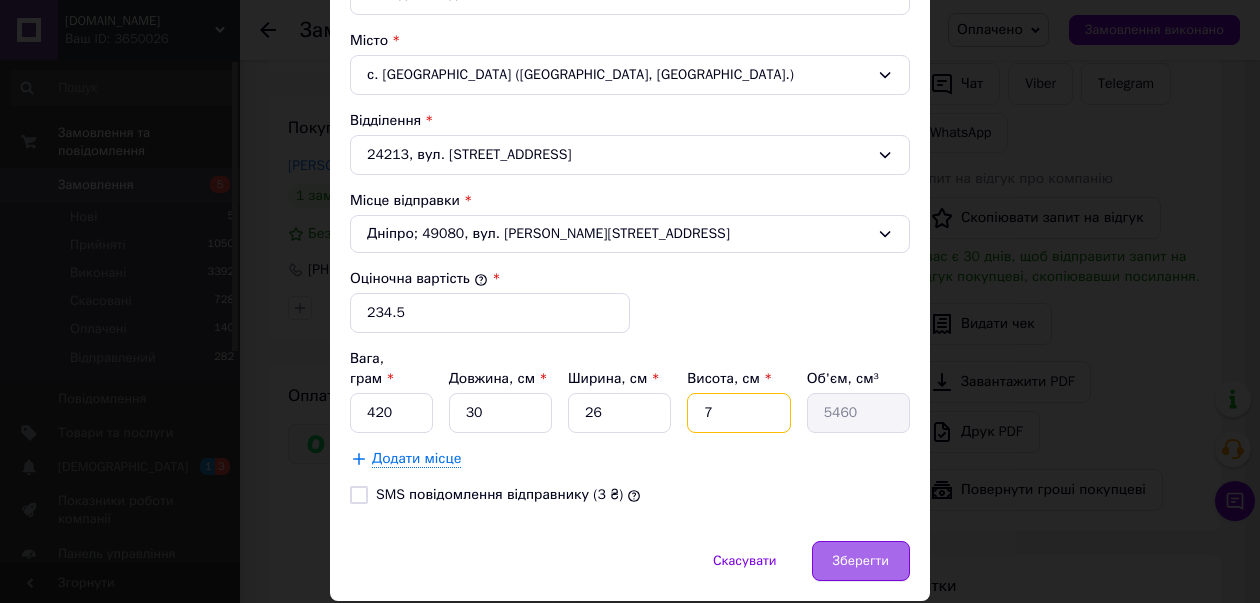 type on "7" 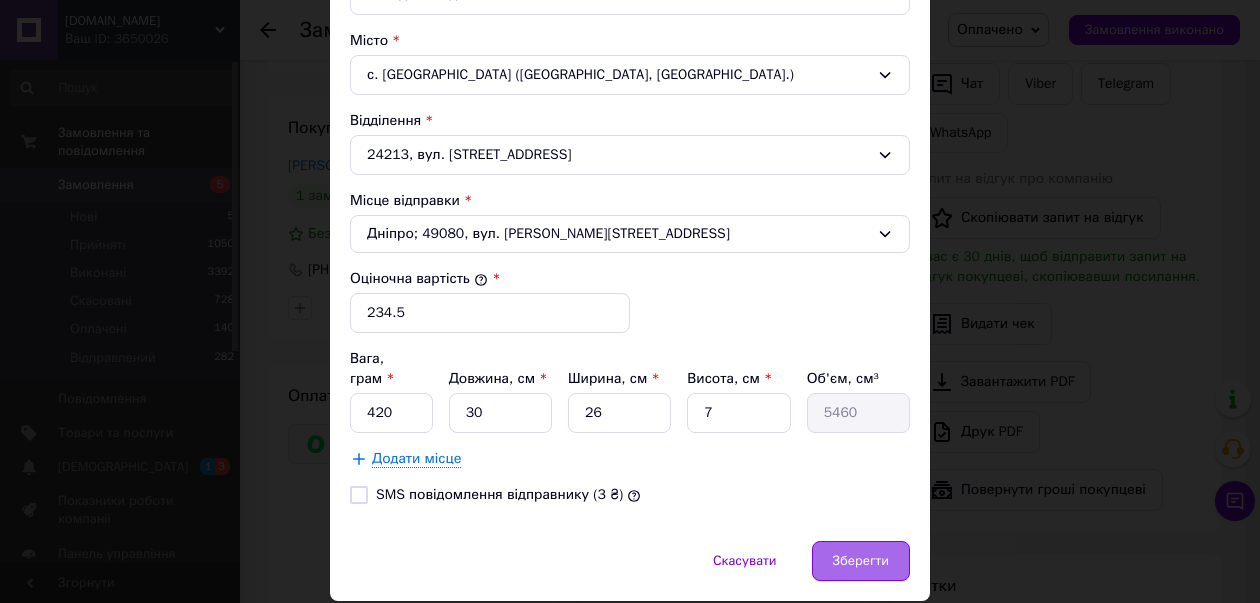click on "Зберегти" at bounding box center (861, 561) 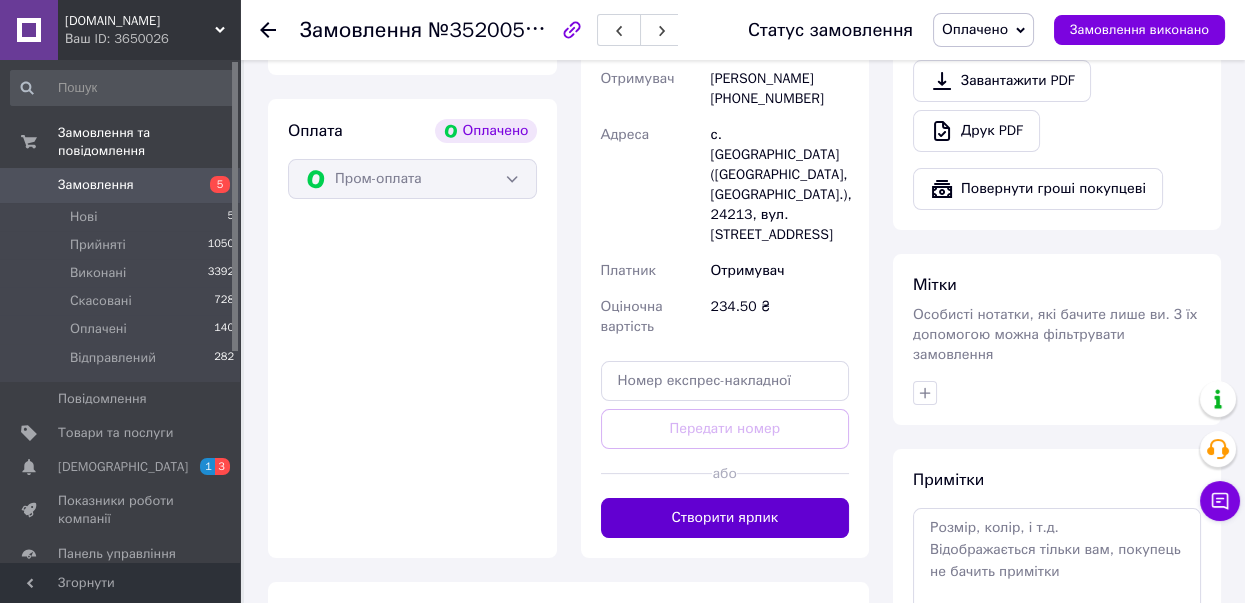 scroll, scrollTop: 766, scrollLeft: 0, axis: vertical 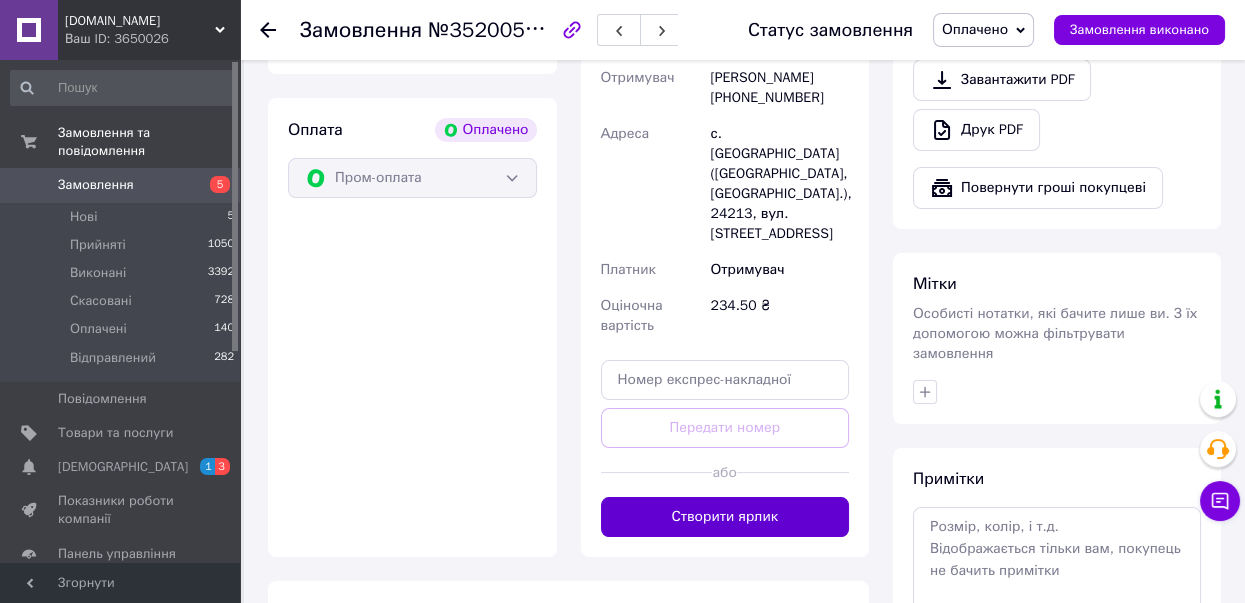 click on "Створити ярлик" at bounding box center (725, 517) 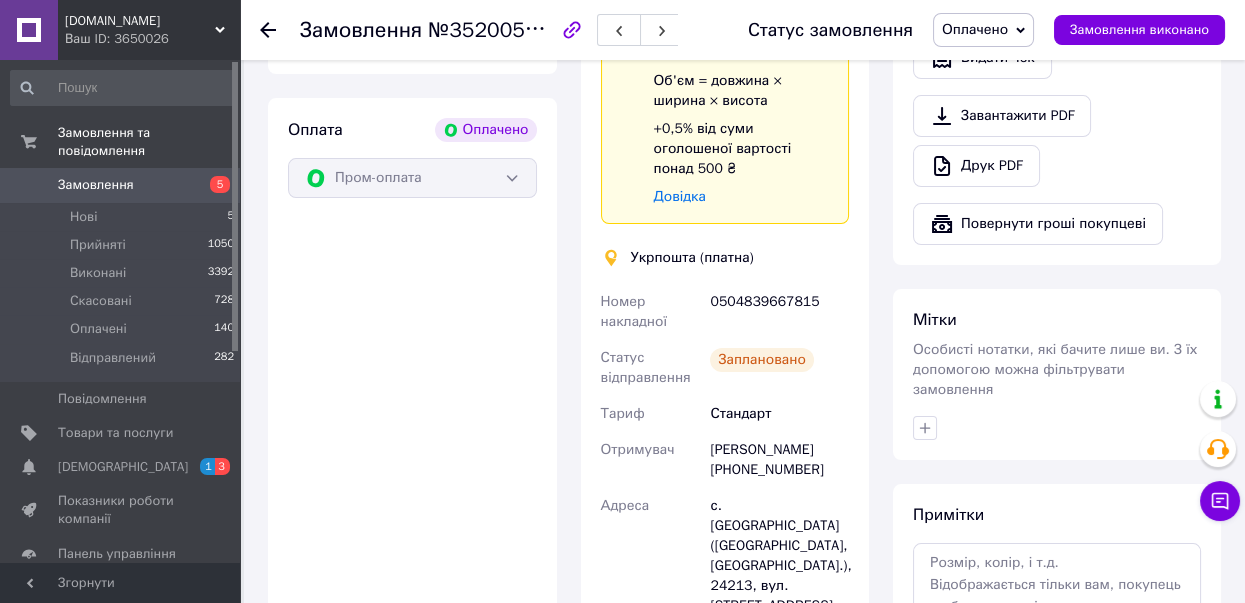 click on "[DEMOGRAPHIC_DATA]" at bounding box center [123, 467] 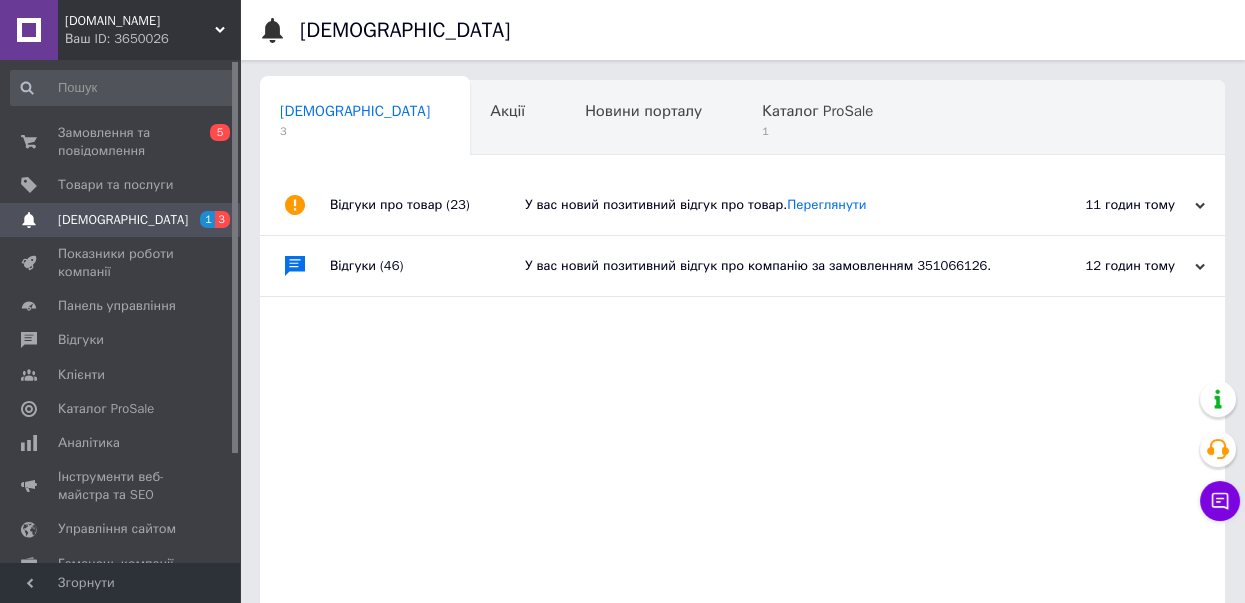 click on "11 годин тому 09.07.2025" at bounding box center (1115, 205) 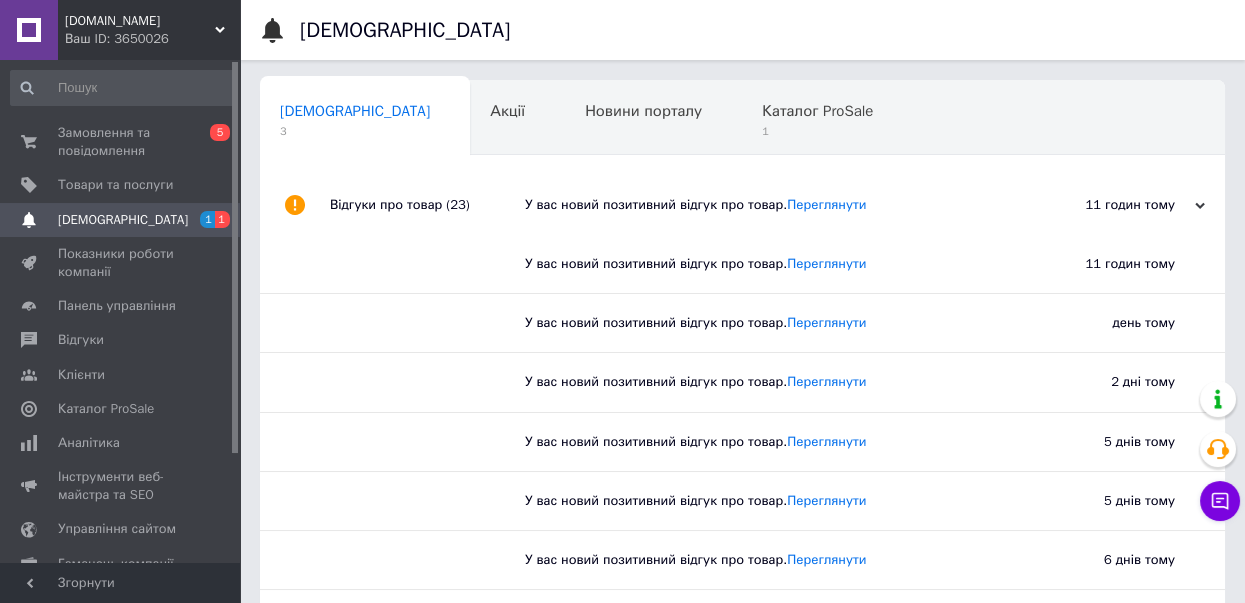 click on "У вас новий позитивний відгук про товар.  Переглянути" at bounding box center [765, 205] 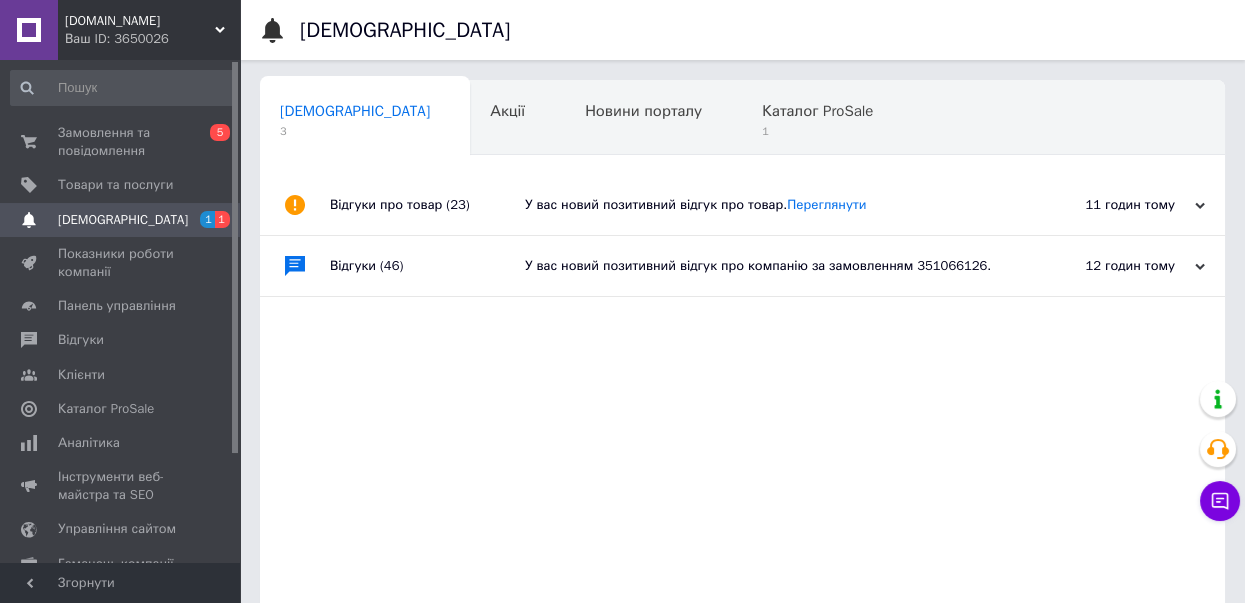 click on "12 годин тому" at bounding box center (1105, 266) 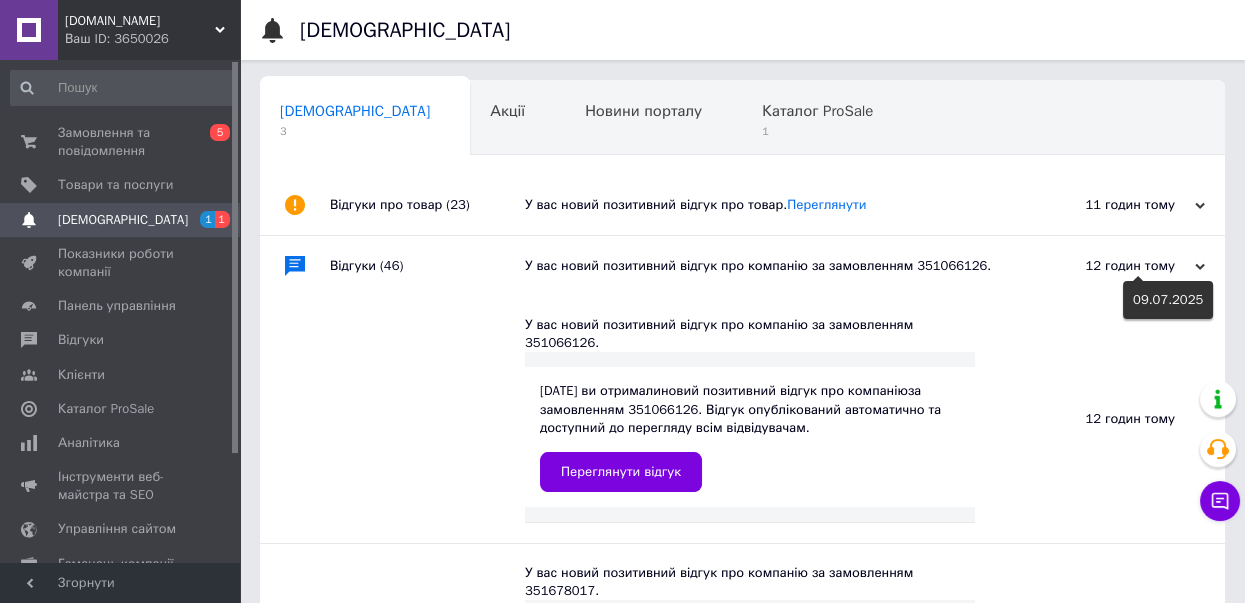 click on "12 годин тому" at bounding box center [1105, 266] 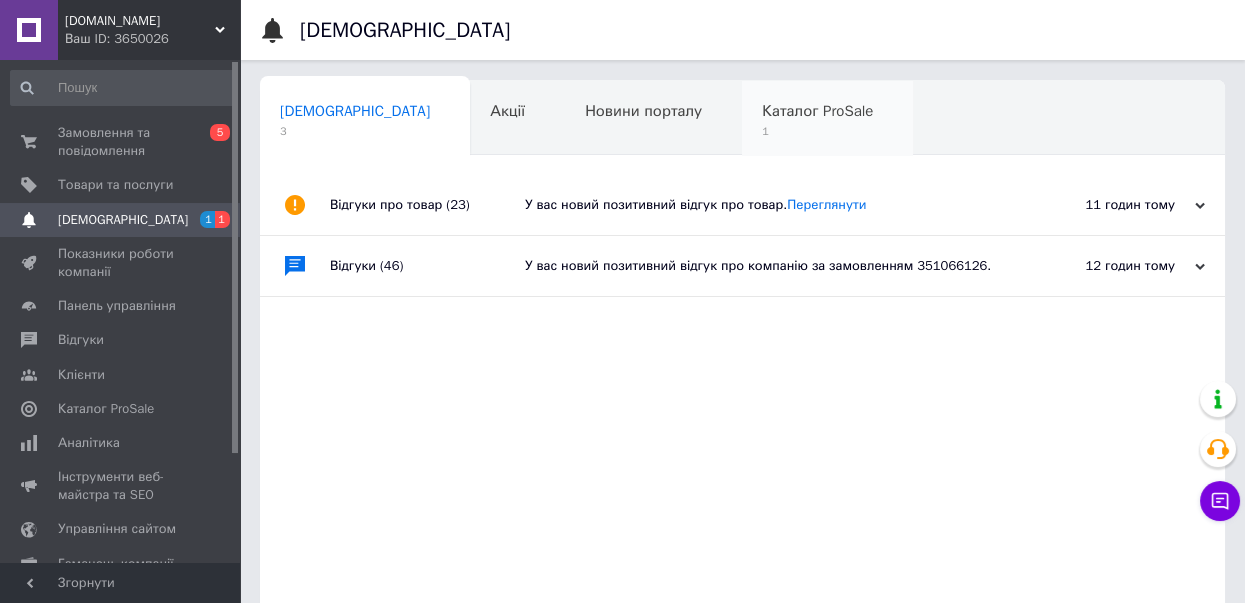 click on "Каталог ProSale 1" at bounding box center [827, 119] 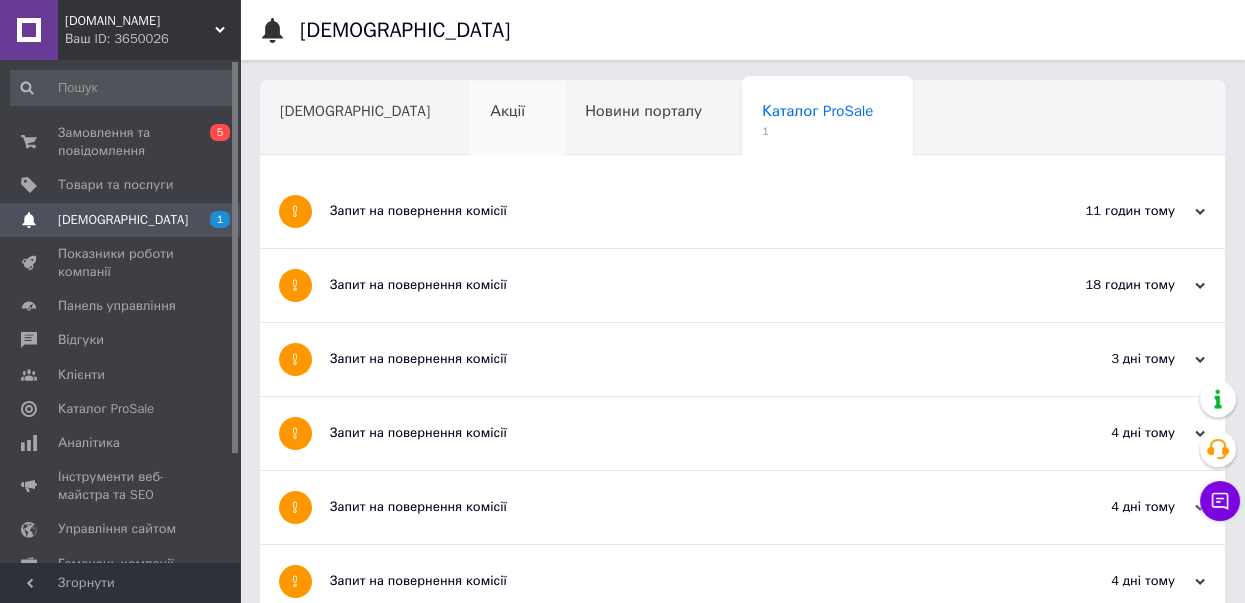 click on "Акції" at bounding box center (517, 119) 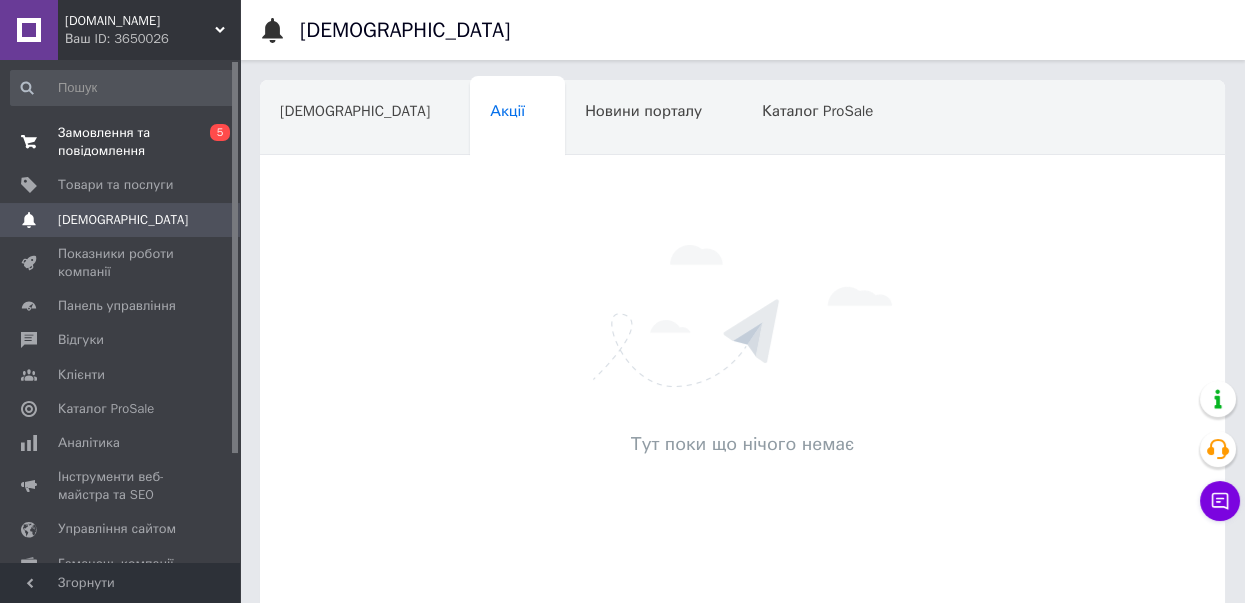 click on "Замовлення та повідомлення" at bounding box center (121, 142) 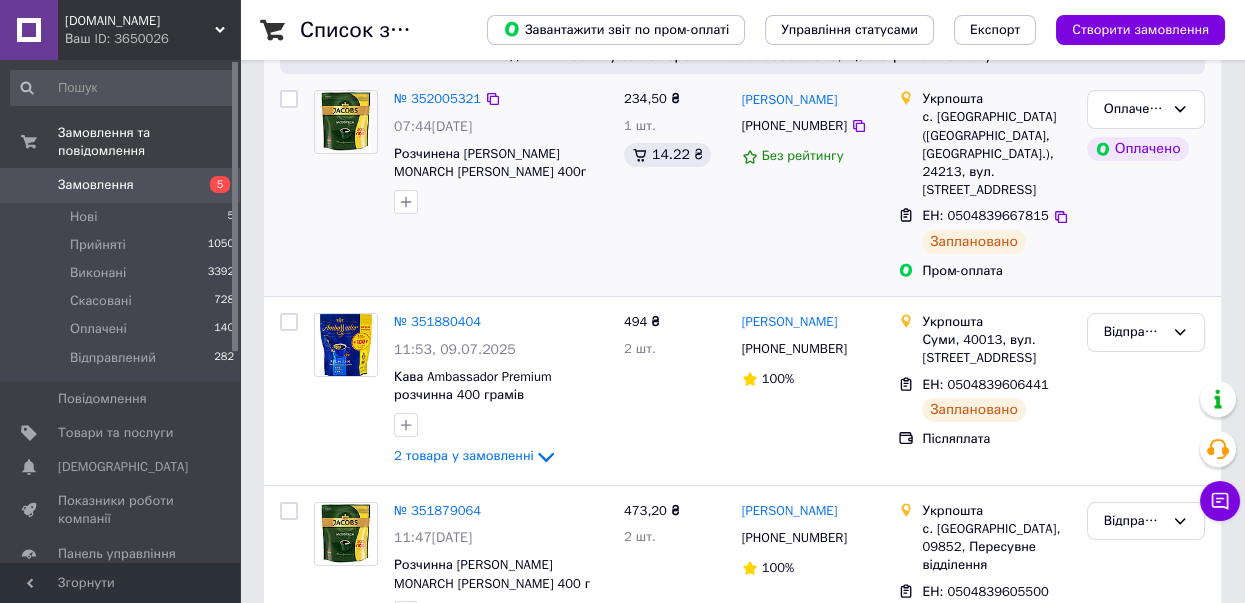 scroll, scrollTop: 266, scrollLeft: 0, axis: vertical 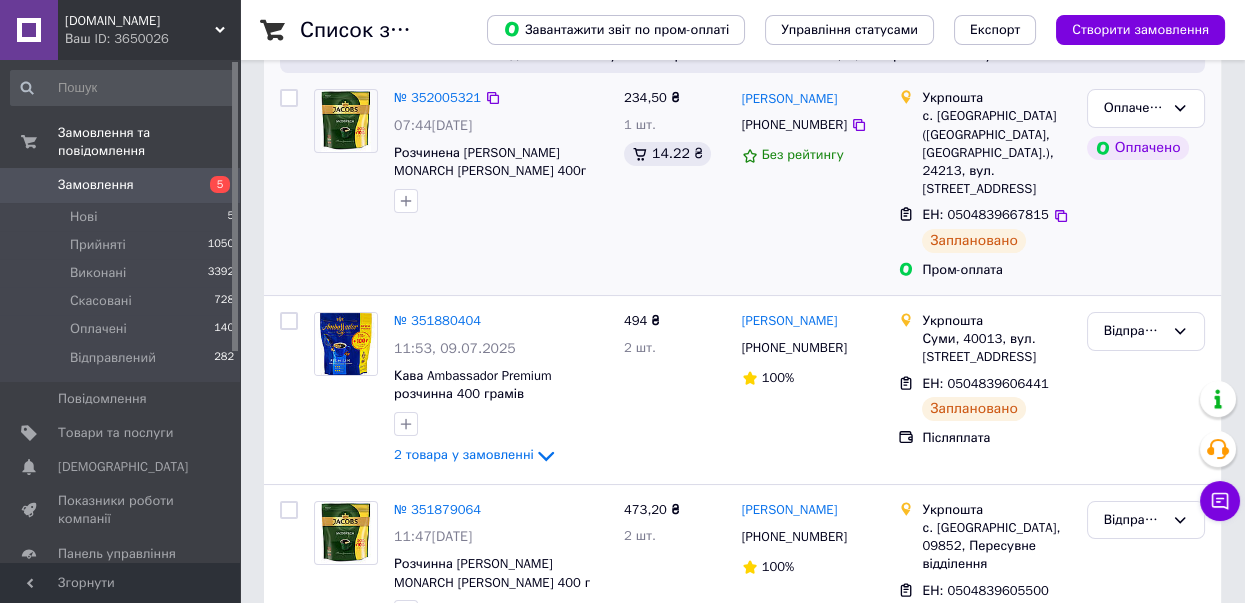 click at bounding box center (289, 98) 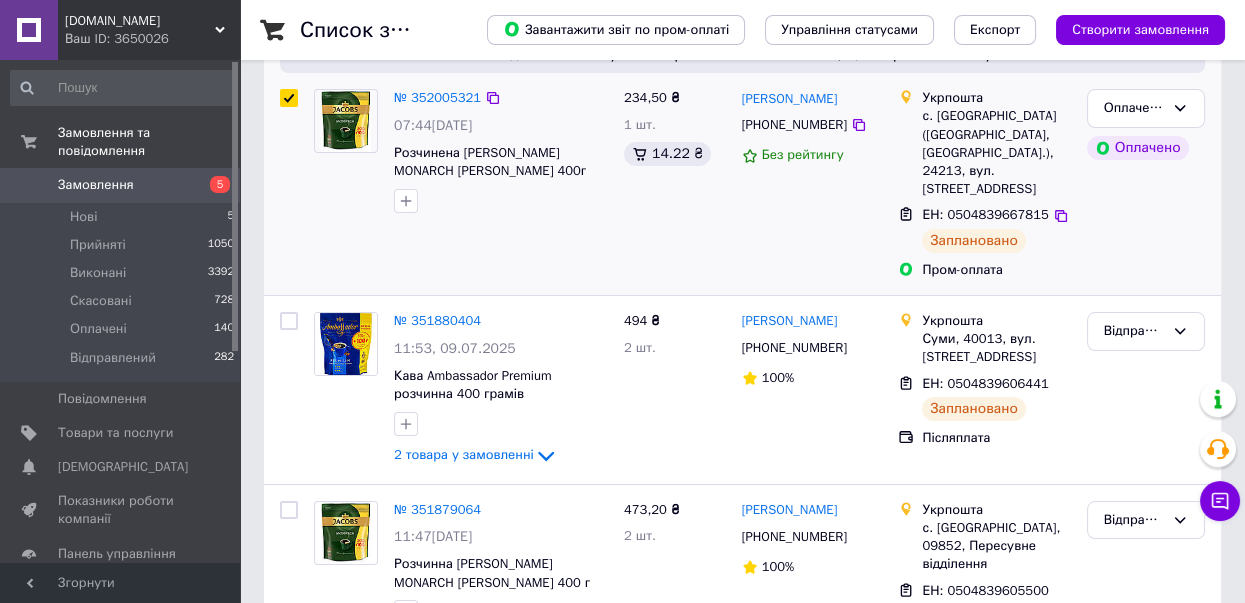 checkbox on "true" 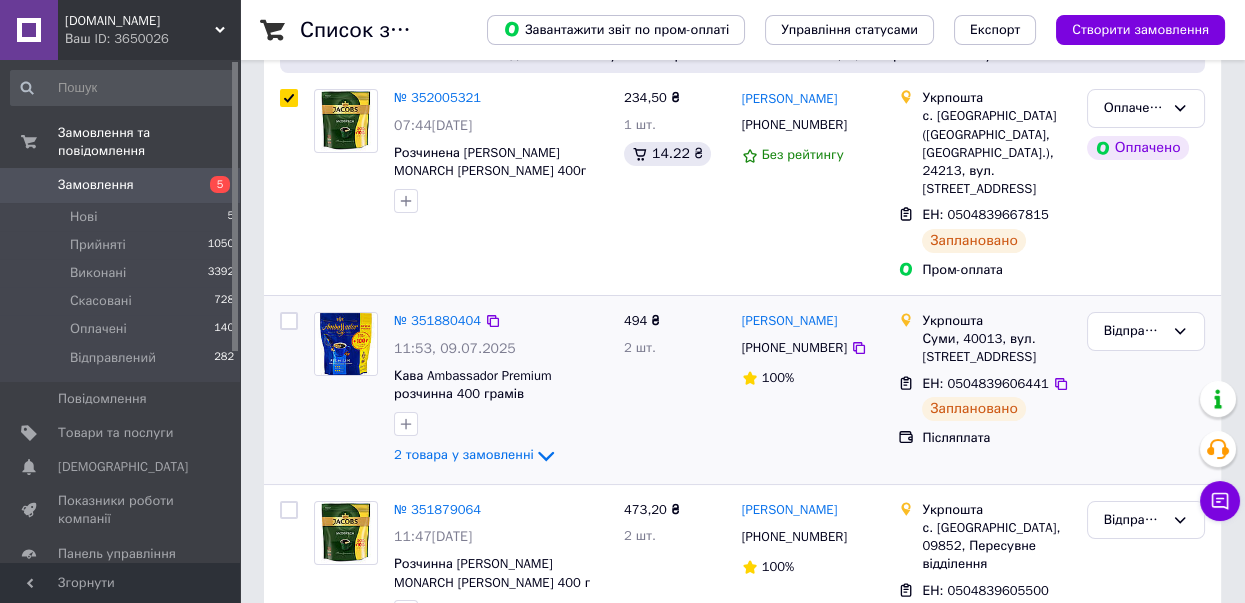 click at bounding box center (289, 321) 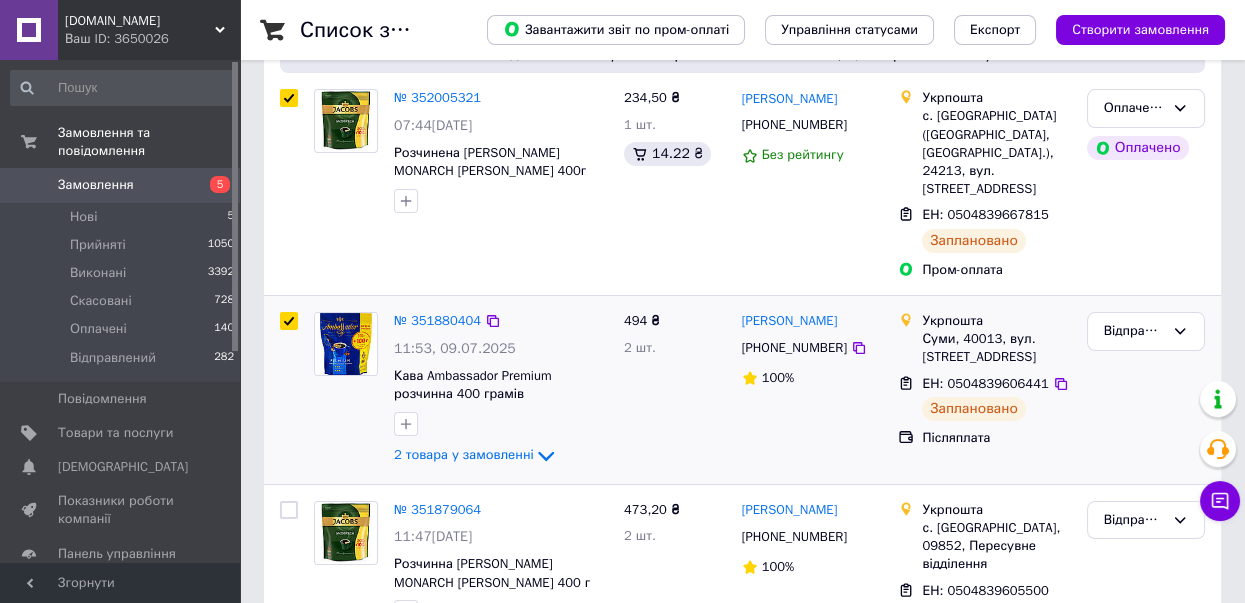 checkbox on "true" 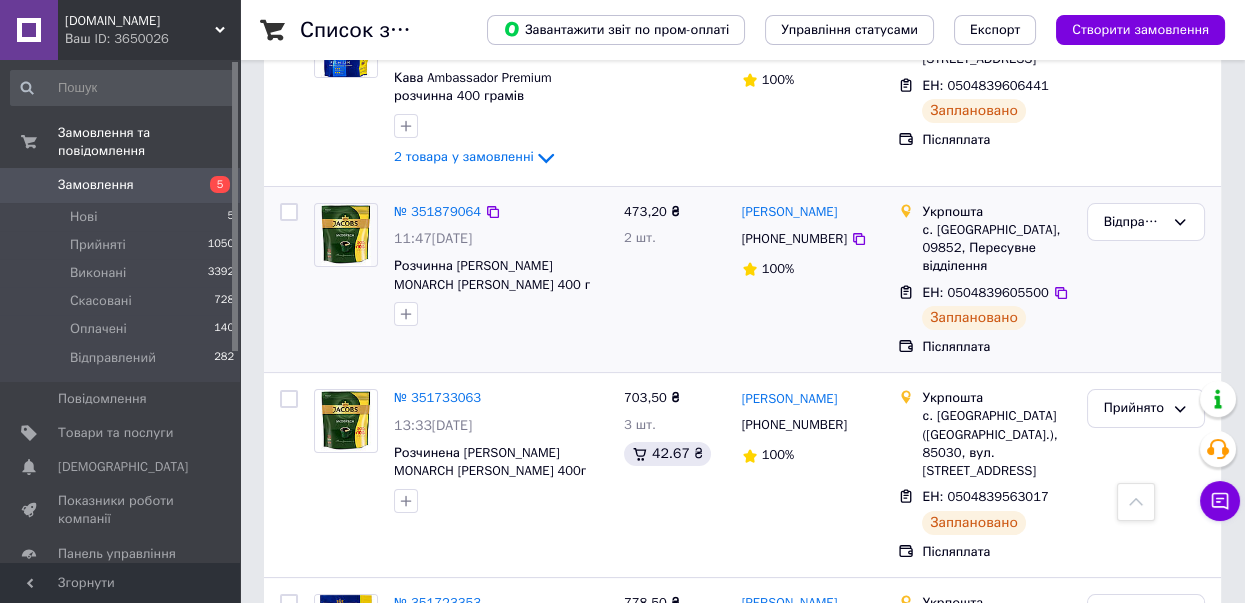 click at bounding box center (289, 280) 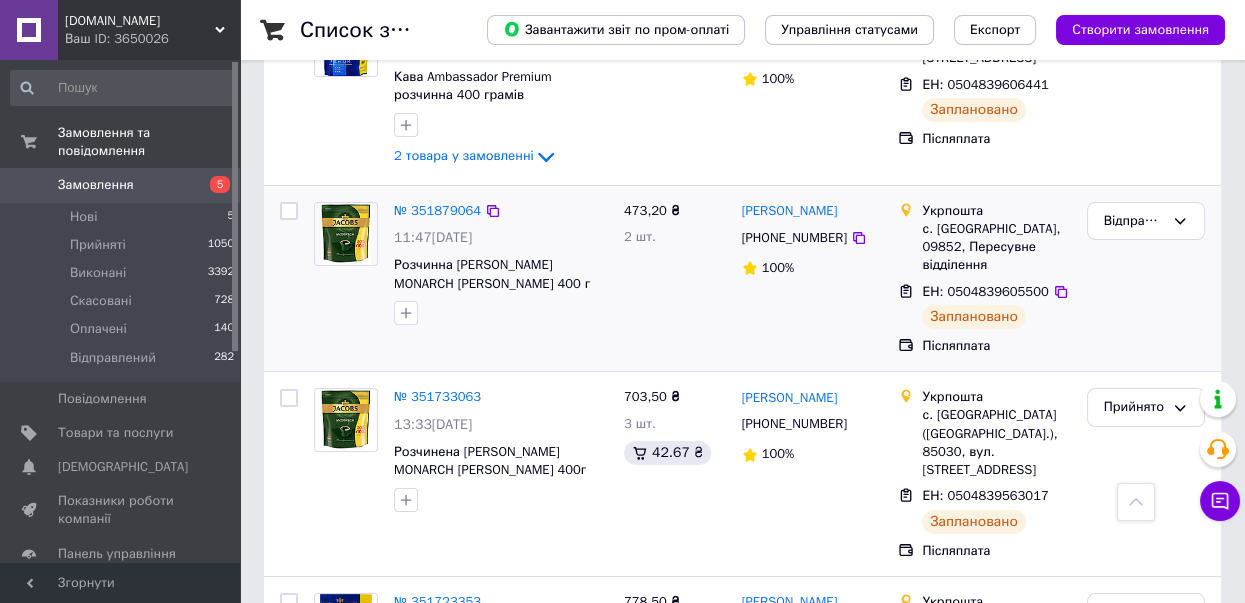 scroll, scrollTop: 566, scrollLeft: 0, axis: vertical 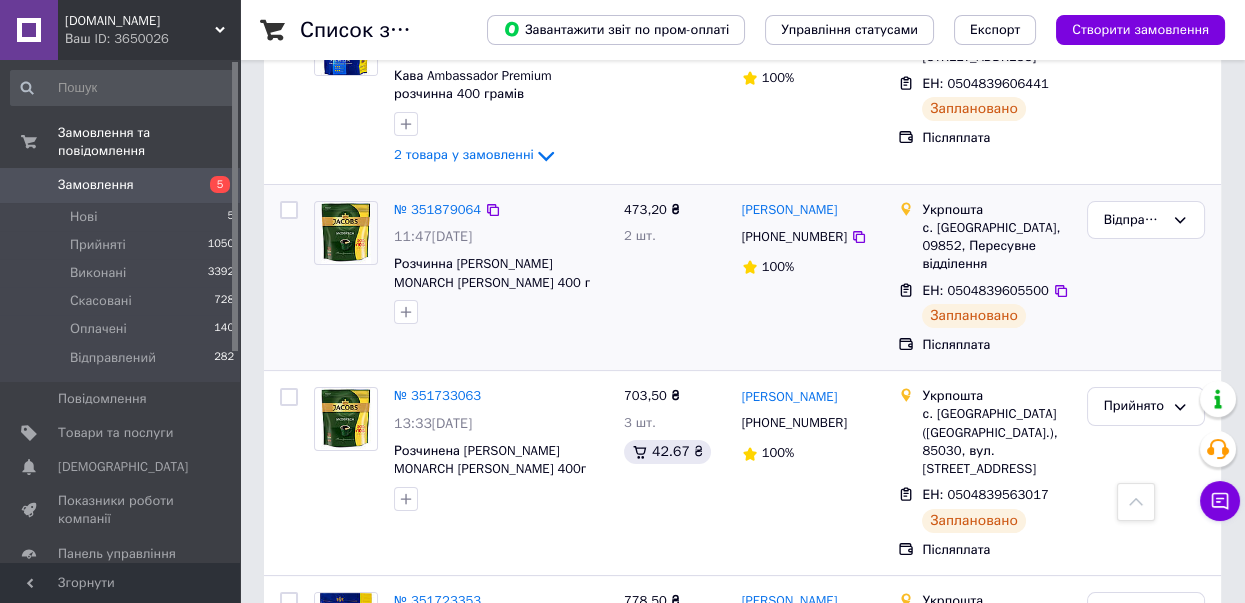 click at bounding box center (289, 210) 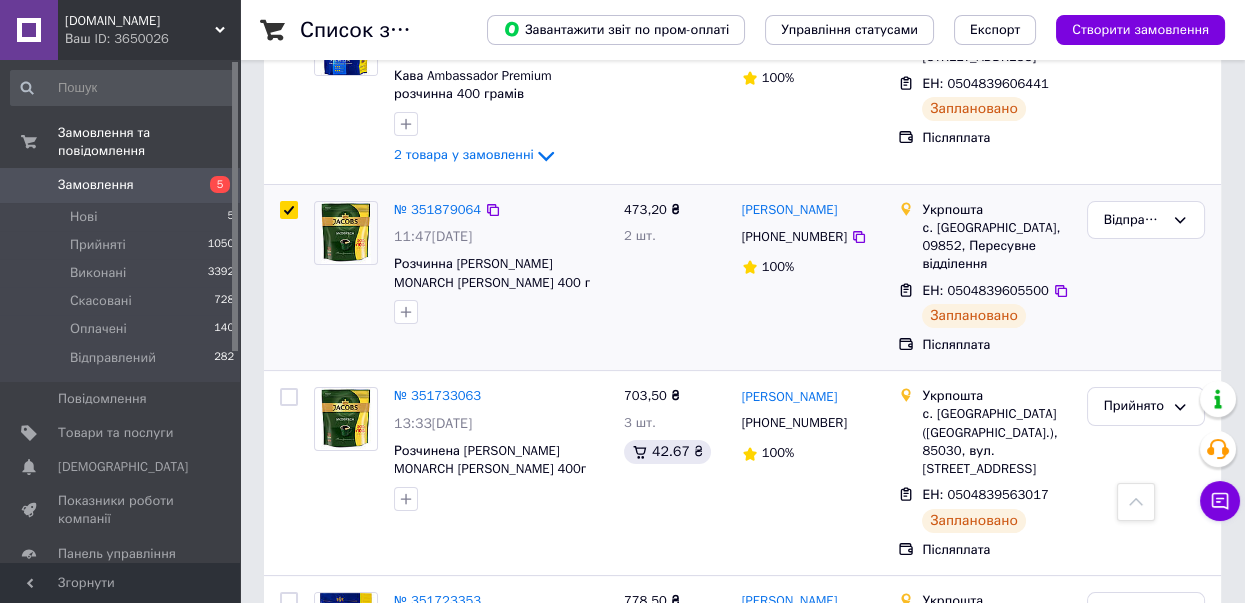 checkbox on "true" 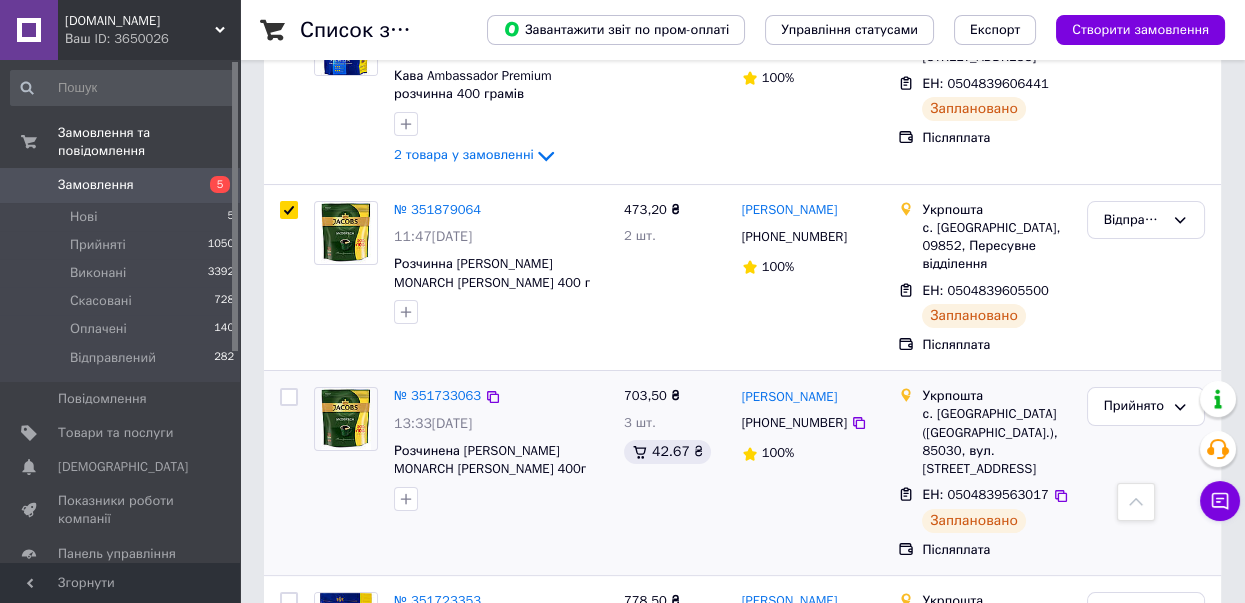 click at bounding box center [289, 397] 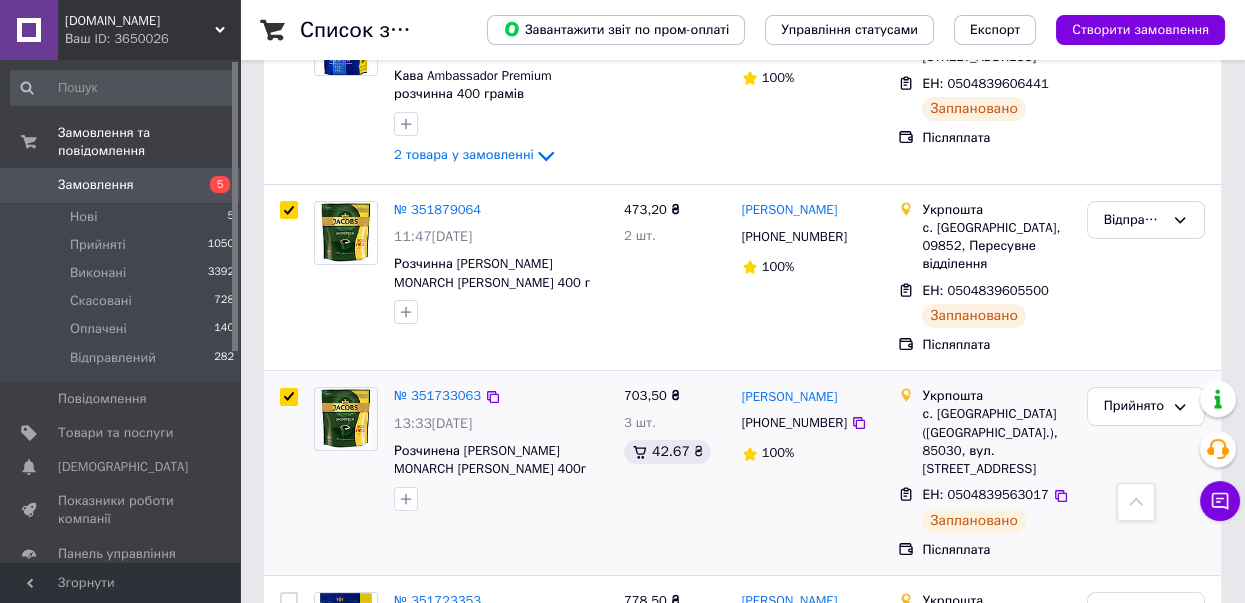 checkbox on "true" 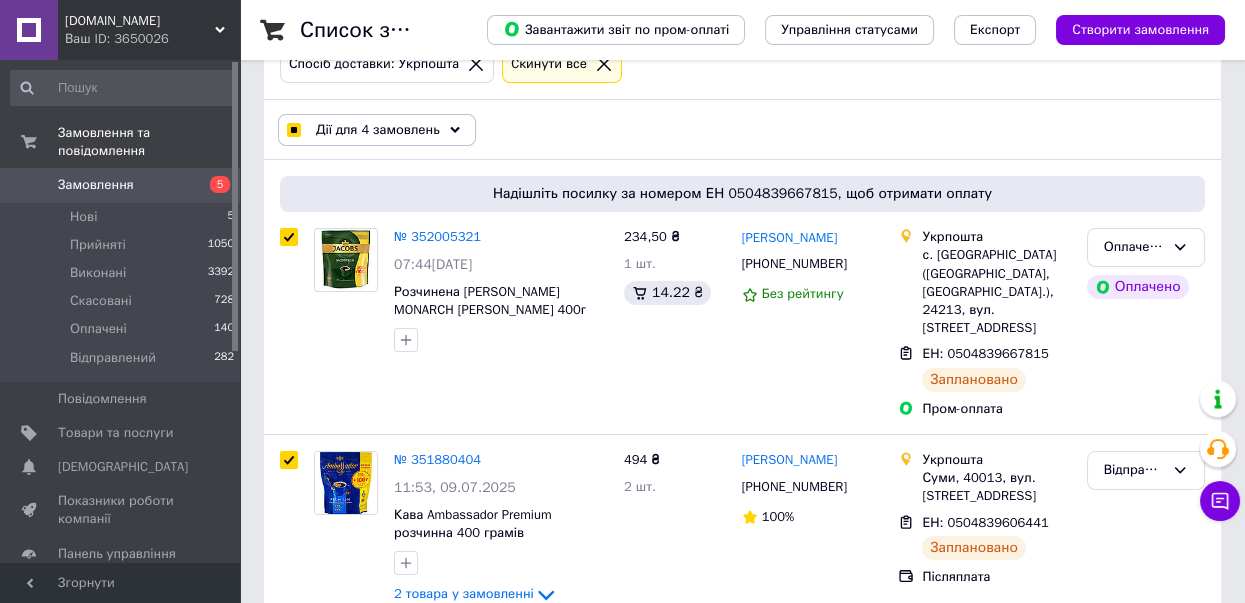 scroll, scrollTop: 0, scrollLeft: 0, axis: both 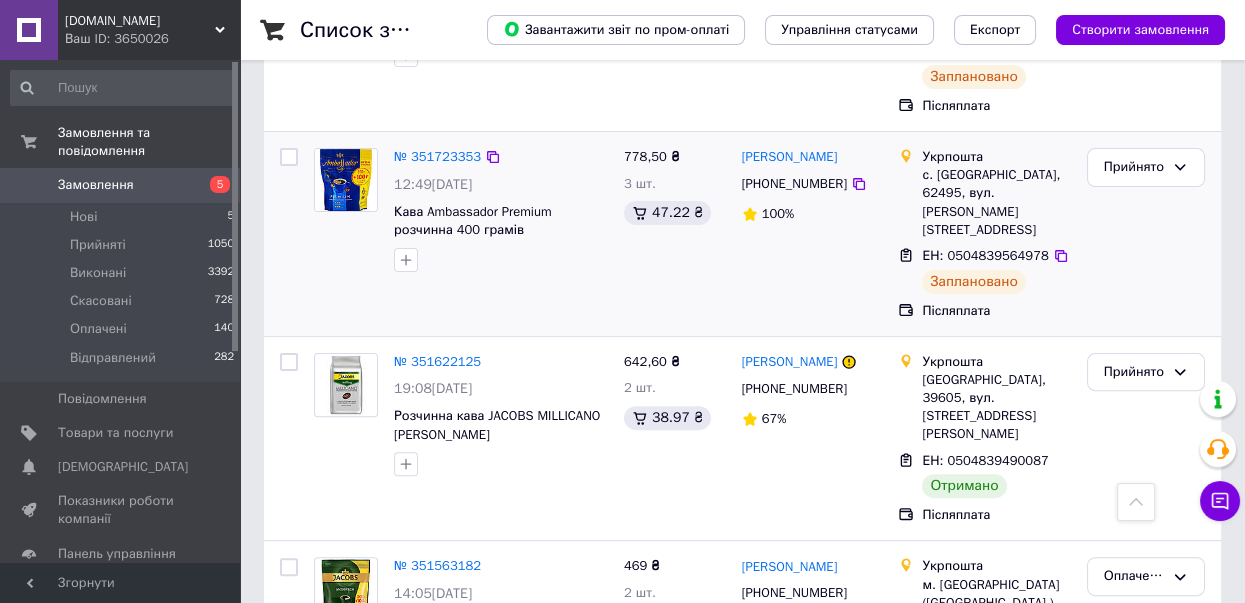 click at bounding box center (289, 157) 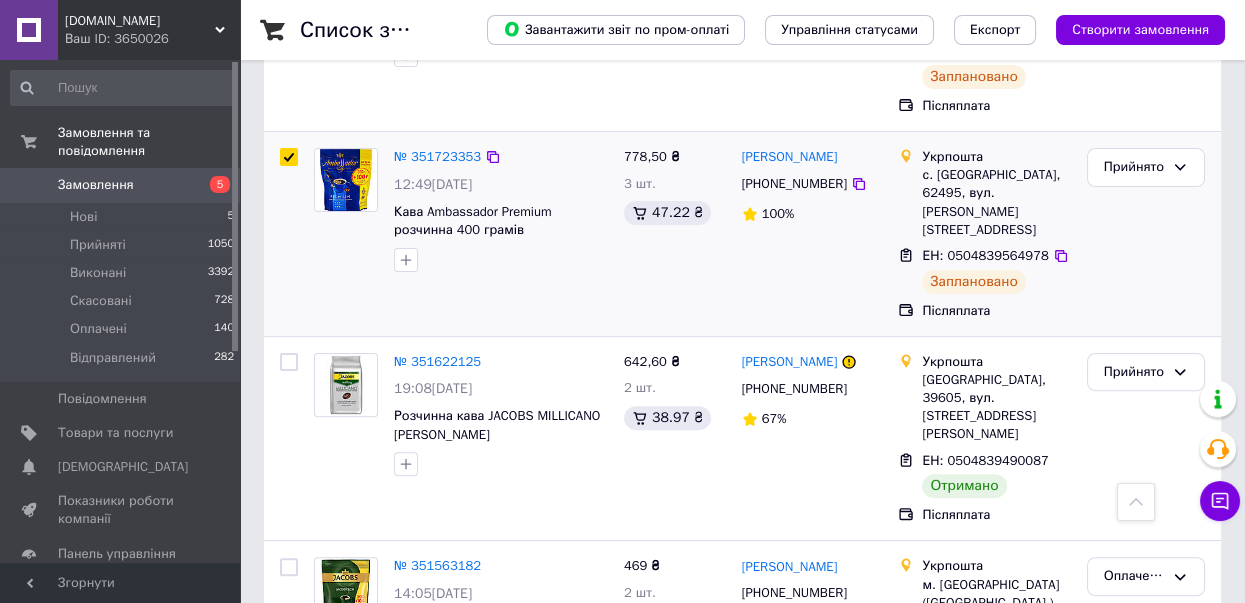 checkbox on "true" 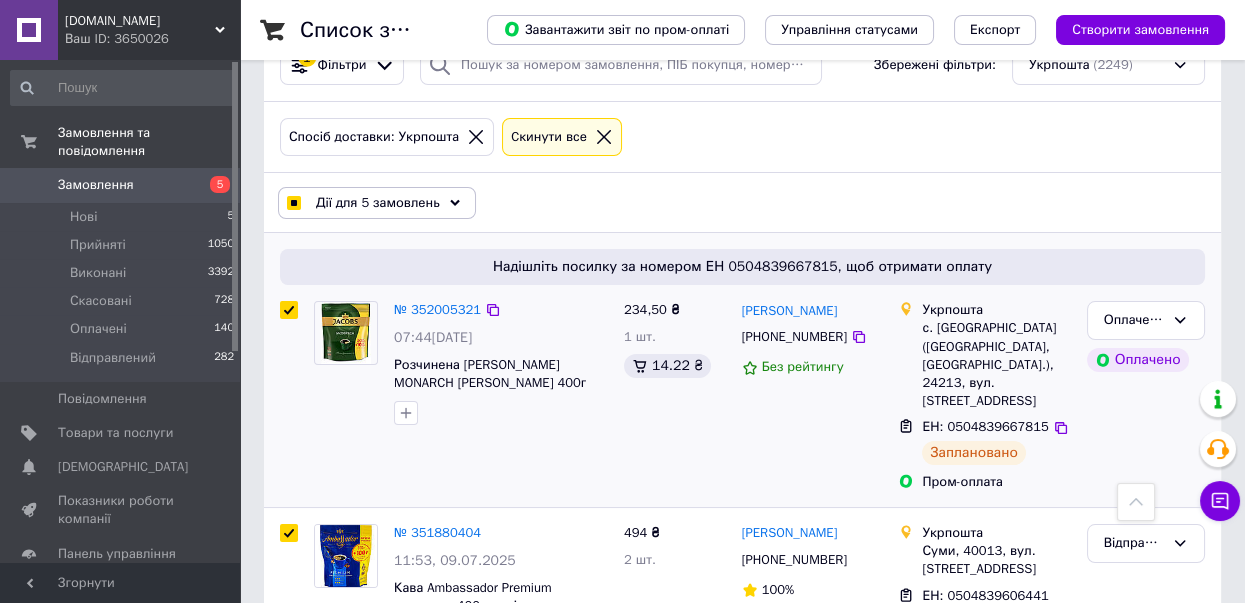 scroll, scrollTop: 0, scrollLeft: 0, axis: both 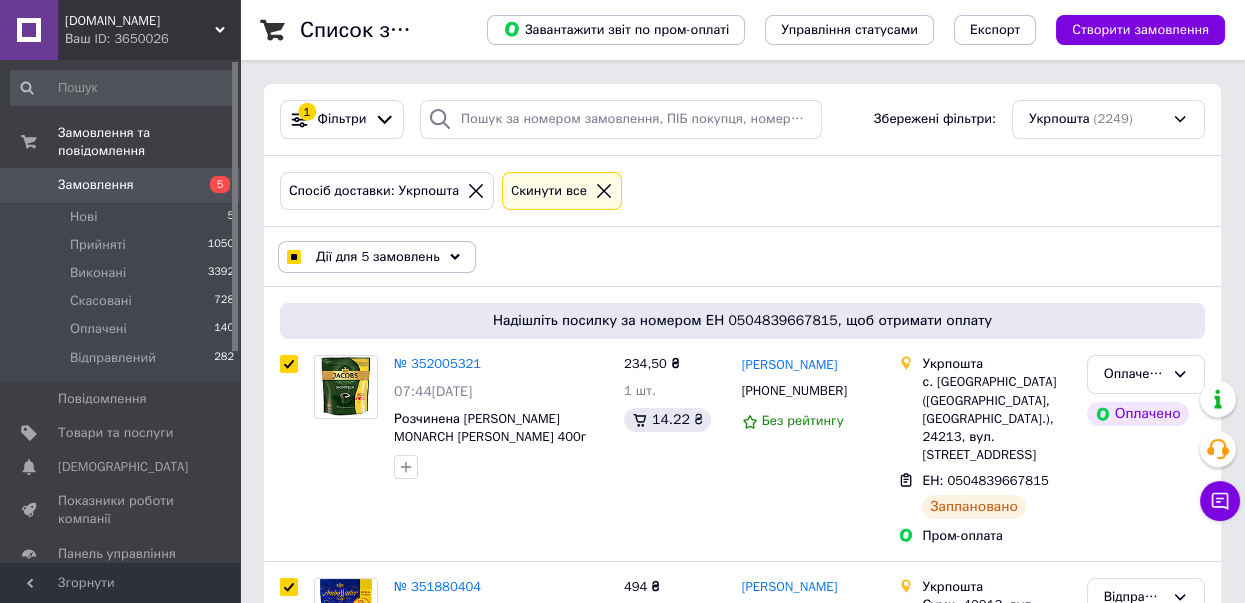 click on "Дії для 5 замовлень" at bounding box center (377, 257) 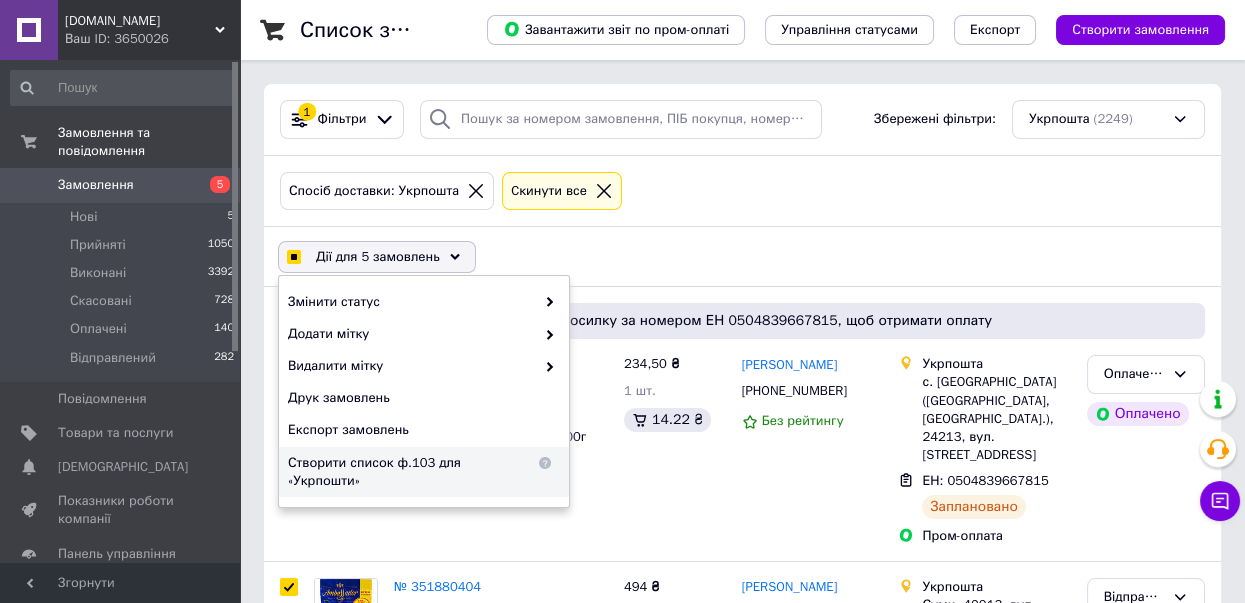click on "Створити список ф.103 для «Укрпошти»" at bounding box center [424, 472] 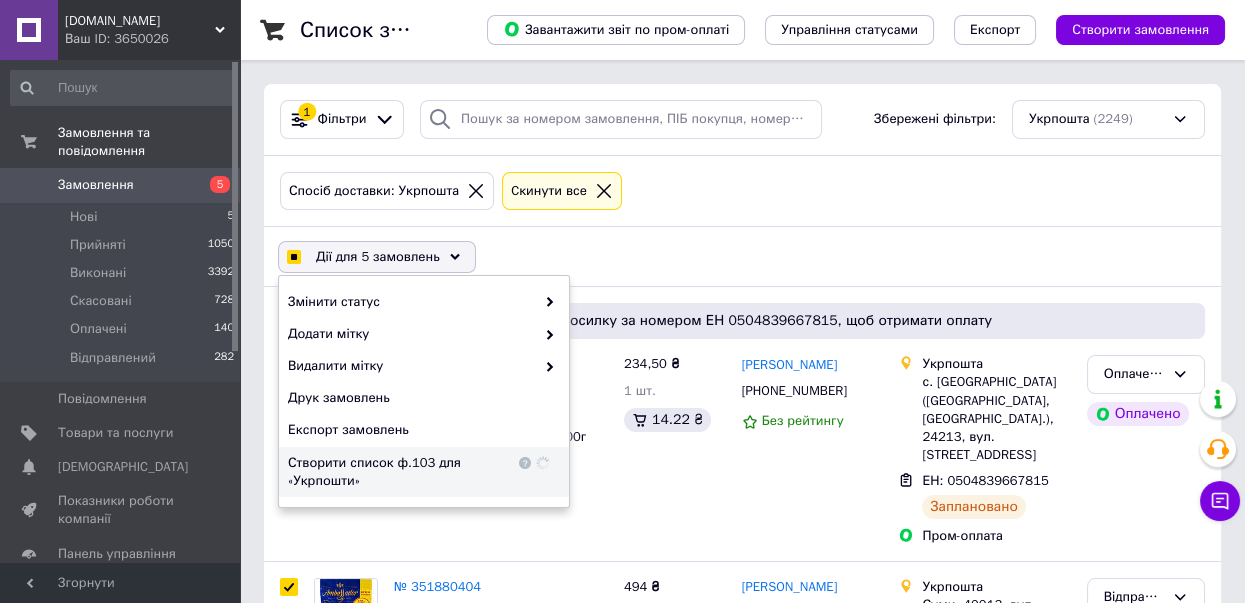 checkbox on "true" 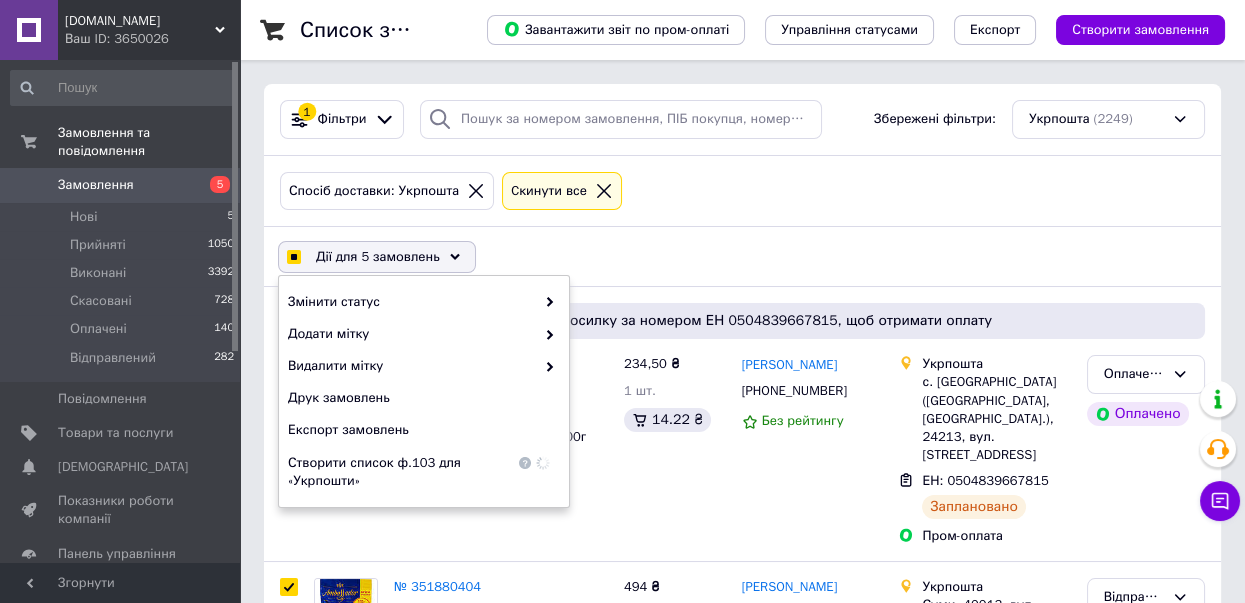 scroll, scrollTop: 0, scrollLeft: 0, axis: both 